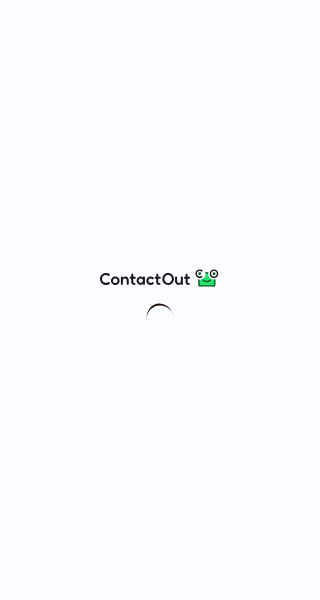 scroll, scrollTop: 0, scrollLeft: 0, axis: both 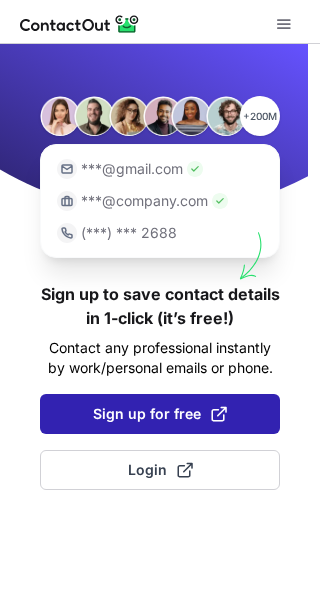 click on "Sign up for free" at bounding box center [160, 414] 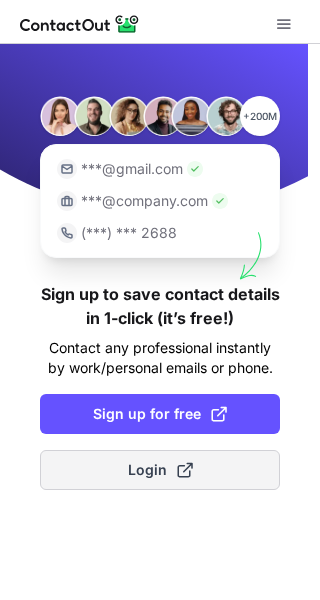 click on "Login" at bounding box center [160, 470] 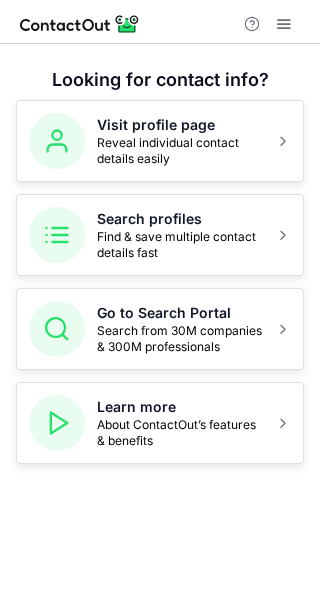 scroll, scrollTop: 0, scrollLeft: 0, axis: both 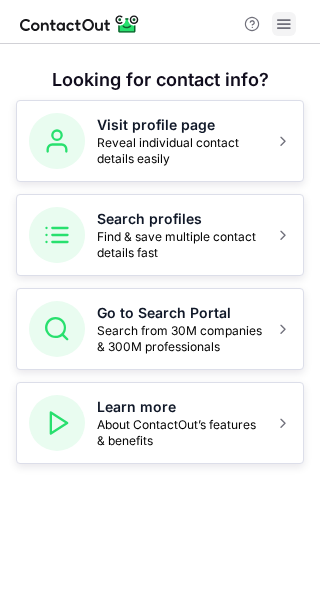 click at bounding box center [284, 24] 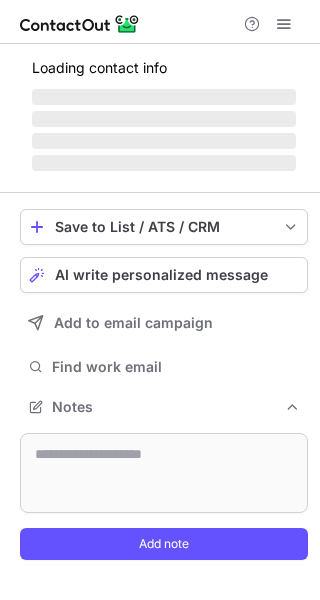 scroll, scrollTop: 0, scrollLeft: 0, axis: both 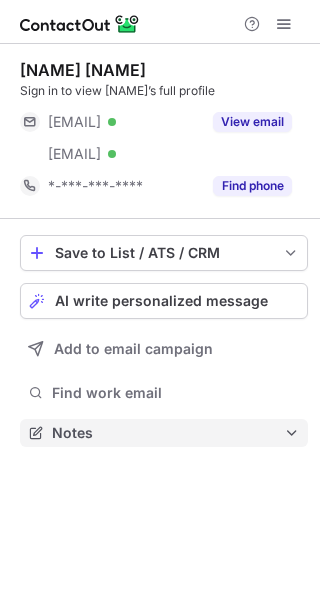 click on "Notes" at bounding box center (168, 433) 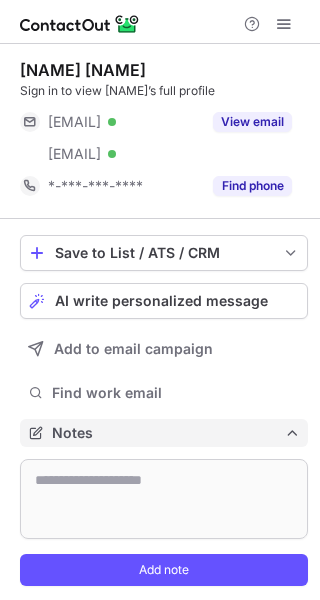 scroll, scrollTop: 10, scrollLeft: 10, axis: both 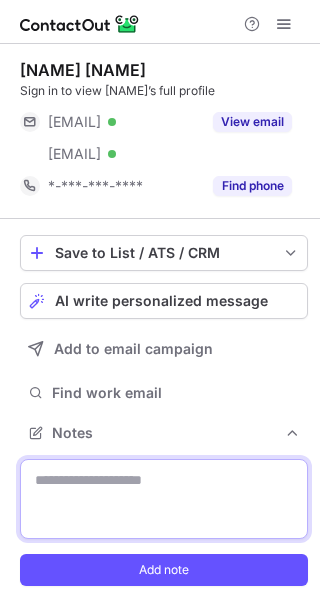 click at bounding box center (164, 499) 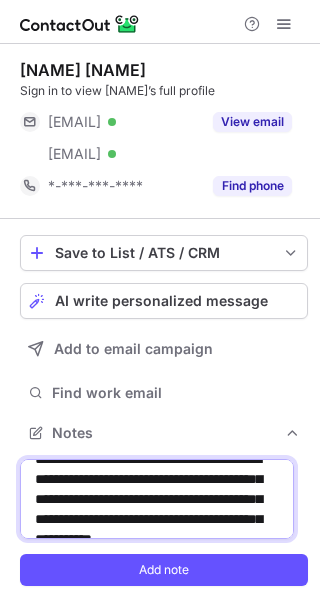 scroll, scrollTop: 22, scrollLeft: 0, axis: vertical 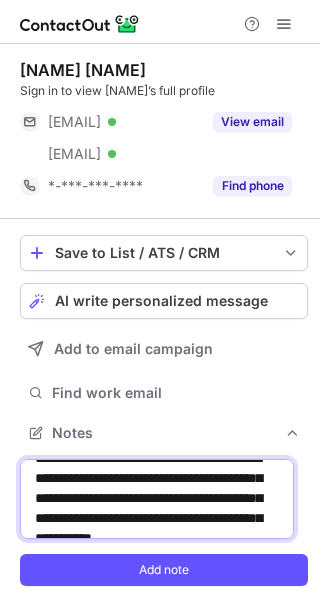 type on "**********" 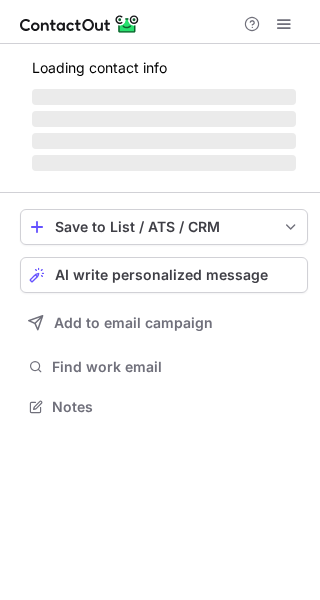 scroll, scrollTop: 0, scrollLeft: 0, axis: both 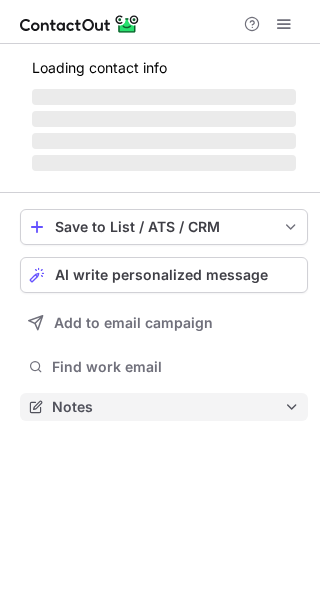 click on "Notes" at bounding box center (168, 407) 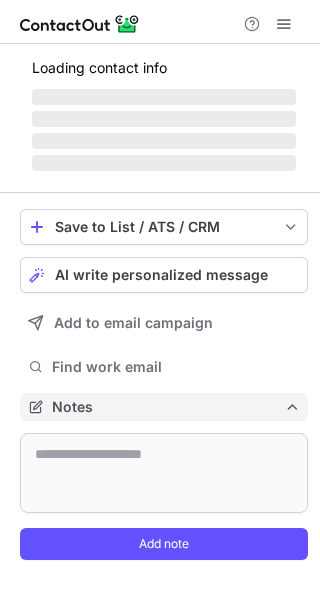 scroll, scrollTop: 10, scrollLeft: 10, axis: both 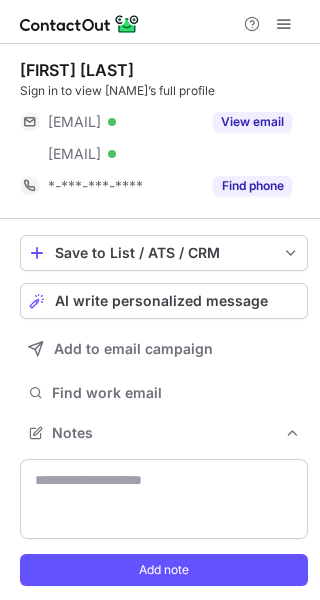 type 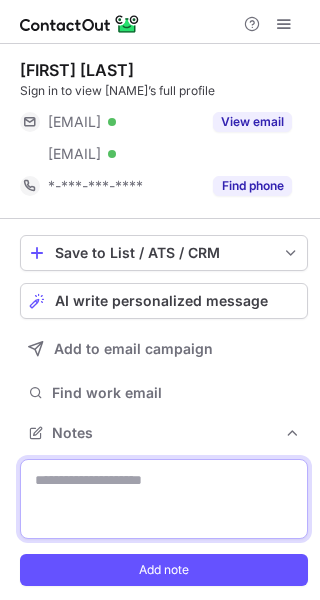 click at bounding box center (164, 499) 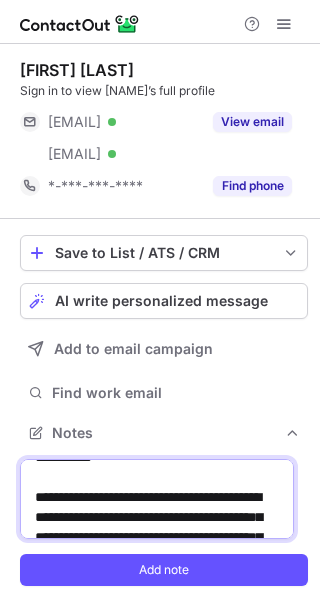 scroll, scrollTop: 0, scrollLeft: 0, axis: both 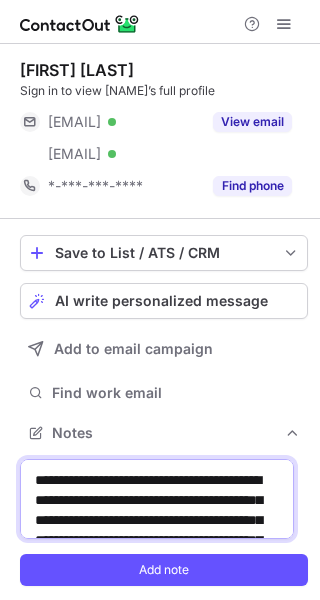 click on "**********" at bounding box center (157, 499) 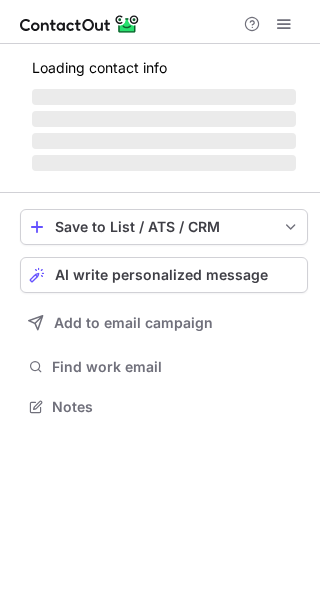 scroll, scrollTop: 0, scrollLeft: 0, axis: both 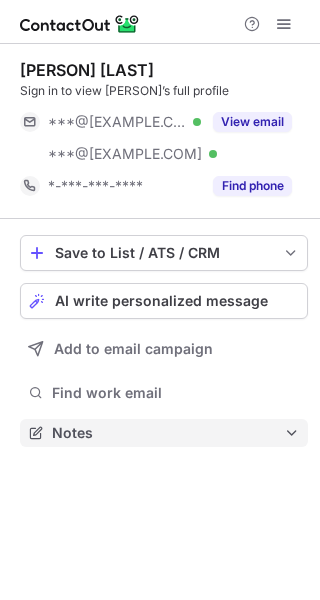 click on "Notes" at bounding box center (168, 433) 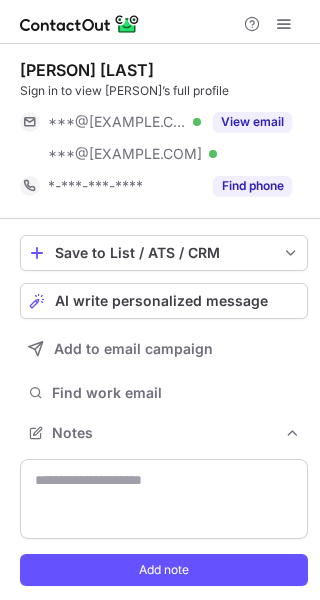 type 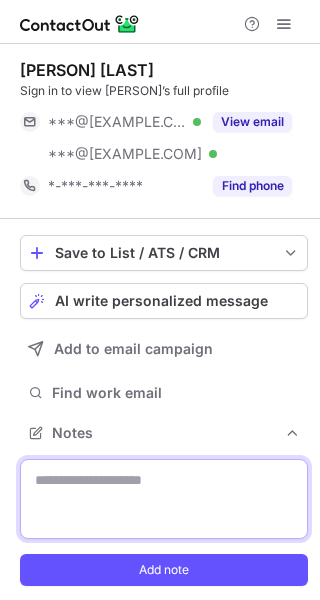 click at bounding box center [164, 499] 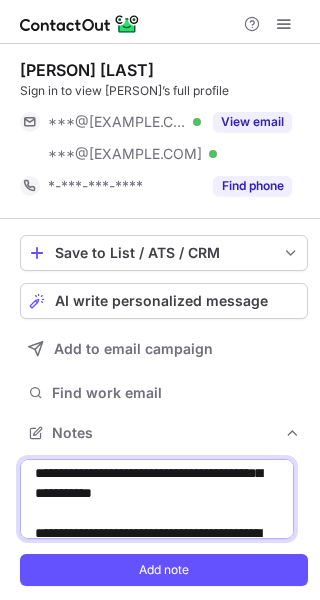 scroll, scrollTop: 0, scrollLeft: 0, axis: both 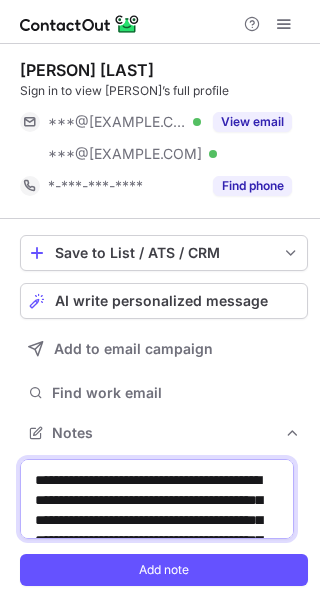 drag, startPoint x: 134, startPoint y: 502, endPoint x: 235, endPoint y: 502, distance: 101 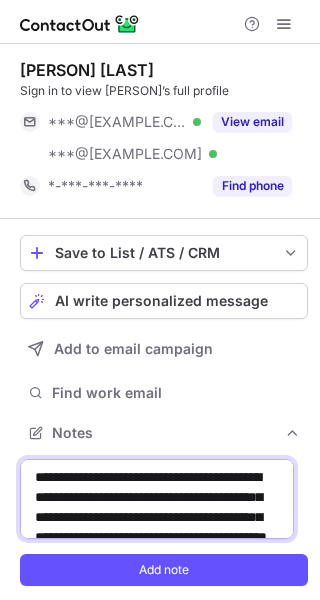 scroll, scrollTop: 4, scrollLeft: 0, axis: vertical 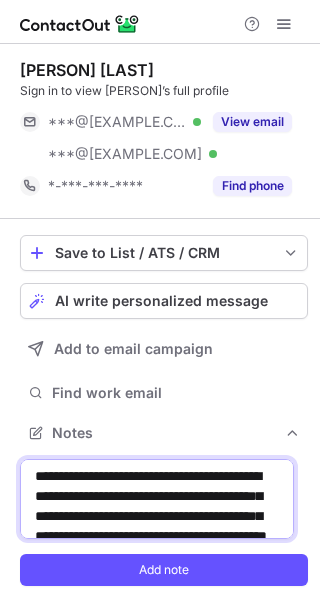 drag, startPoint x: 183, startPoint y: 496, endPoint x: 242, endPoint y: 499, distance: 59.07622 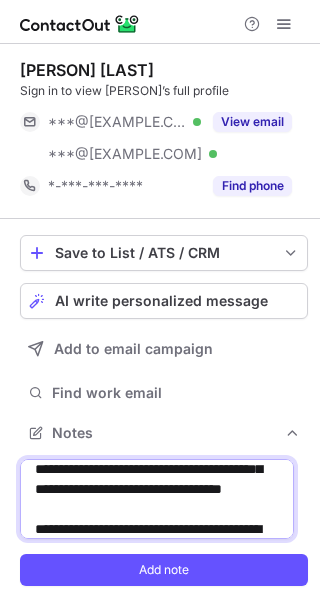 scroll, scrollTop: 0, scrollLeft: 0, axis: both 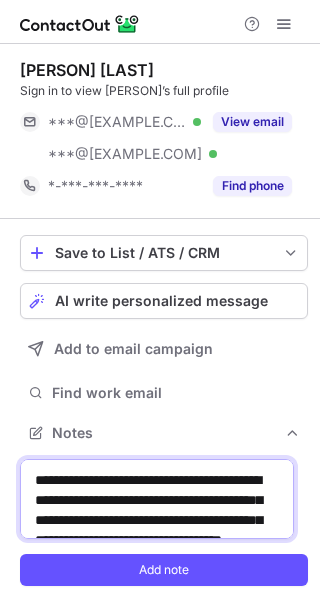 drag, startPoint x: 181, startPoint y: 496, endPoint x: 160, endPoint y: 515, distance: 28.319605 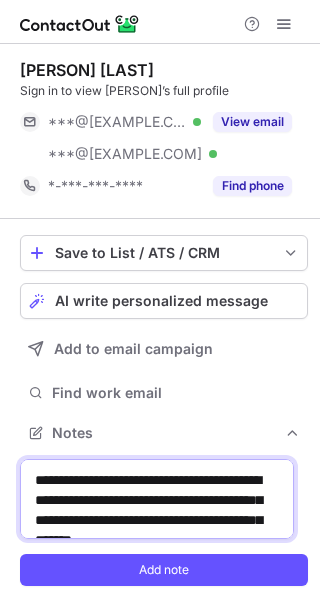 paste on "**********" 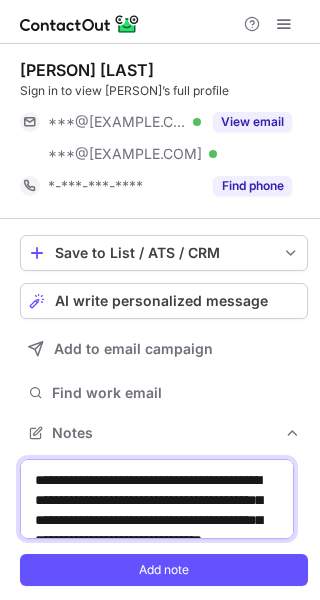 paste on "**********" 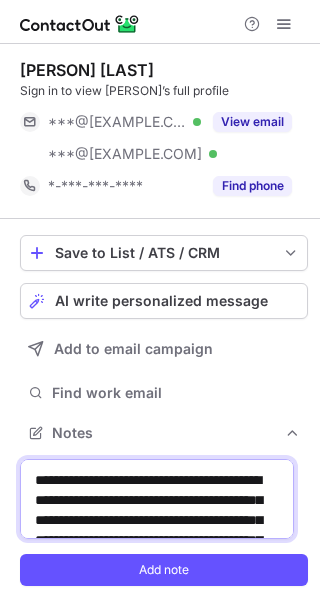 scroll, scrollTop: 10, scrollLeft: 0, axis: vertical 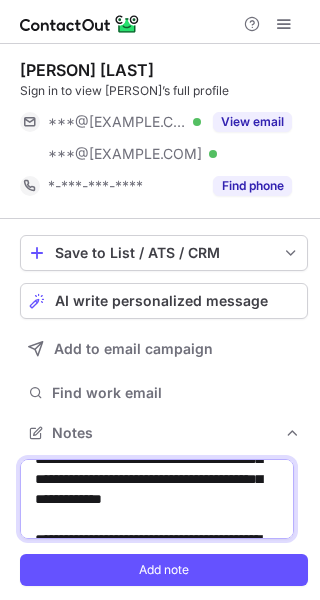 drag, startPoint x: 172, startPoint y: 527, endPoint x: 72, endPoint y: 527, distance: 100 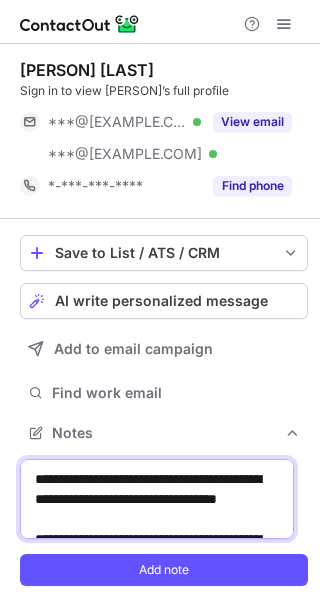 click on "**********" at bounding box center (157, 499) 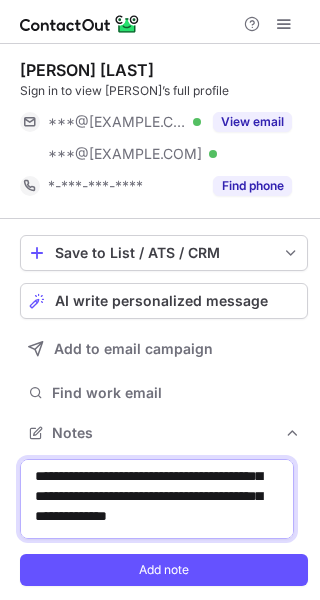 scroll, scrollTop: 47, scrollLeft: 0, axis: vertical 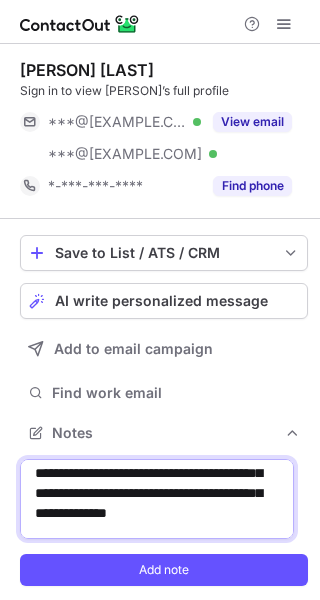 click on "**********" at bounding box center [157, 499] 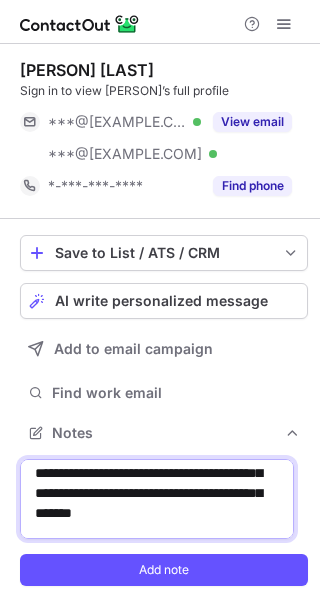 click on "**********" at bounding box center [157, 499] 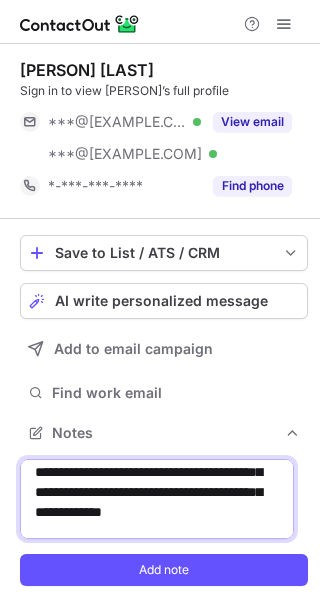 scroll, scrollTop: 157, scrollLeft: 0, axis: vertical 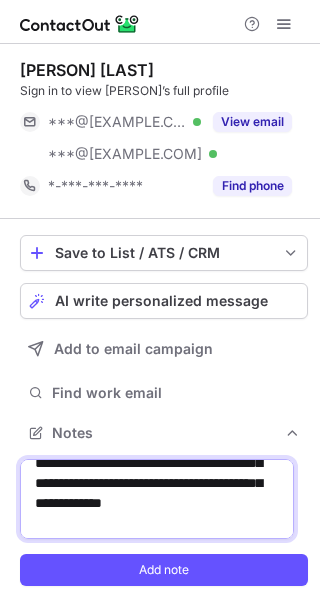drag, startPoint x: 209, startPoint y: 474, endPoint x: 85, endPoint y: 488, distance: 124.78782 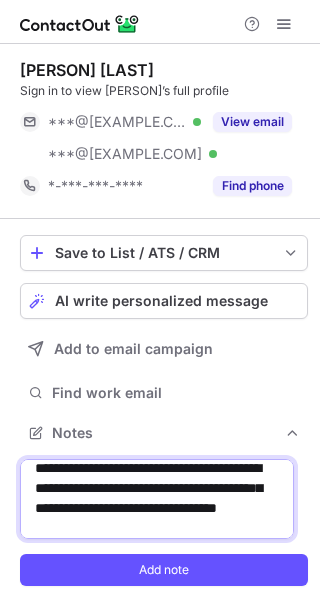 scroll, scrollTop: 289, scrollLeft: 0, axis: vertical 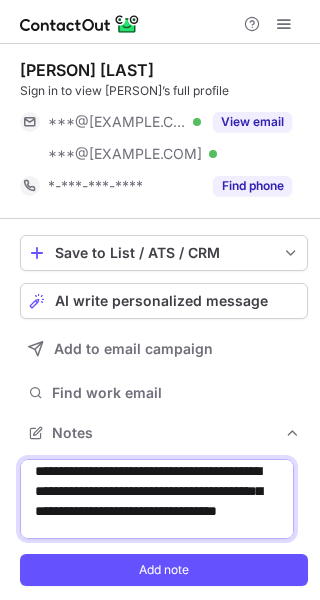 drag, startPoint x: 53, startPoint y: 493, endPoint x: 187, endPoint y: 487, distance: 134.13426 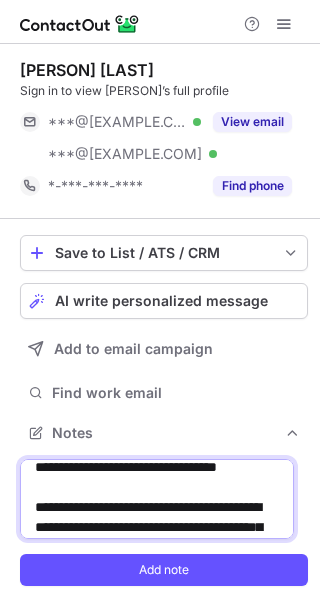 drag, startPoint x: 74, startPoint y: 485, endPoint x: 146, endPoint y: 485, distance: 72 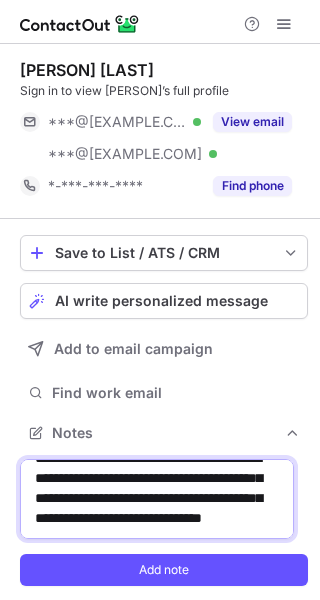 scroll, scrollTop: 502, scrollLeft: 0, axis: vertical 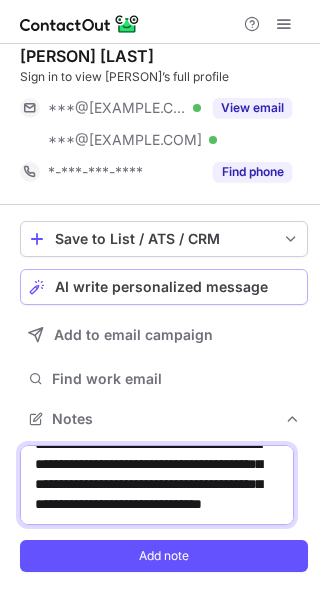 type on "**********" 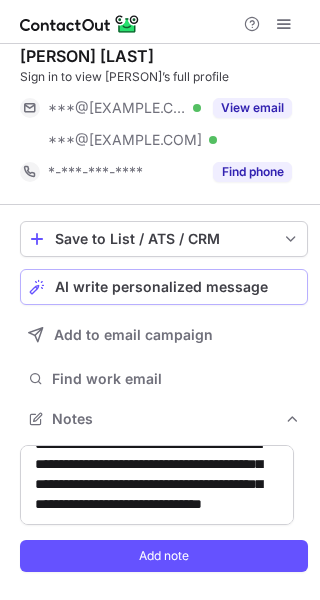 click on "AI write personalized message" at bounding box center [161, 287] 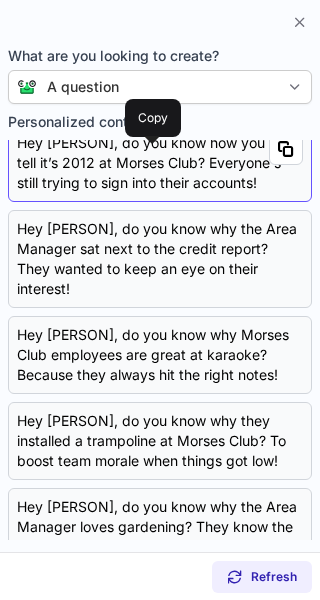 scroll, scrollTop: 285, scrollLeft: 0, axis: vertical 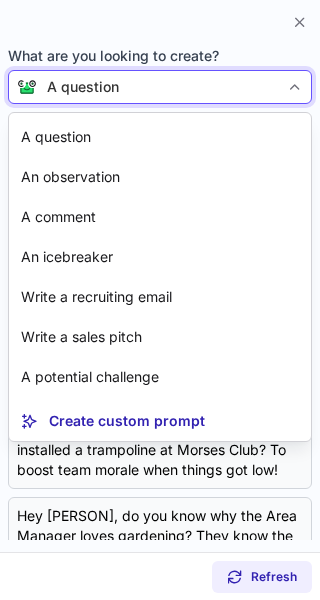 click on "A question" at bounding box center [158, 87] 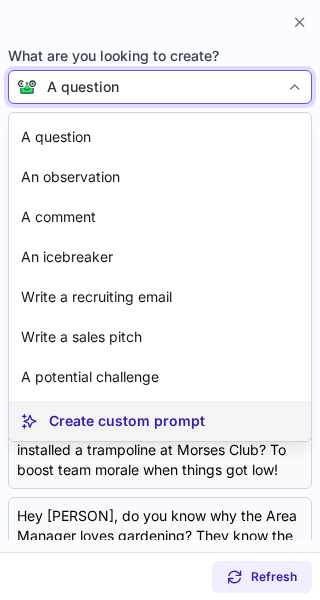 click on "Create custom prompt" at bounding box center (127, 421) 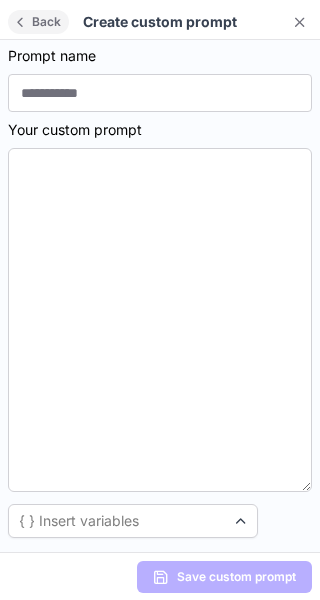 click at bounding box center (20, 22) 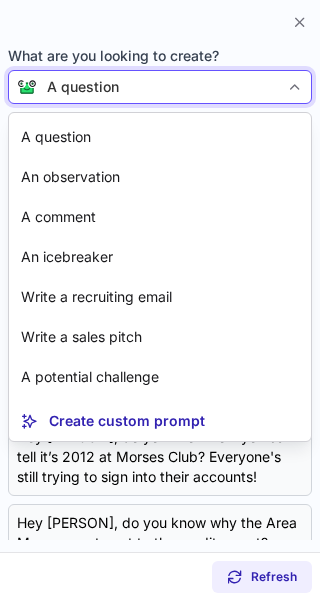 click at bounding box center (295, 87) 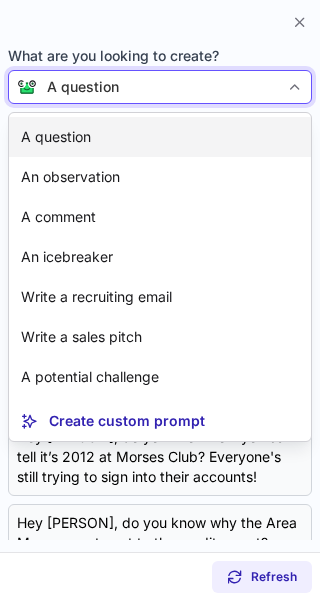 click on "A question" at bounding box center [160, 137] 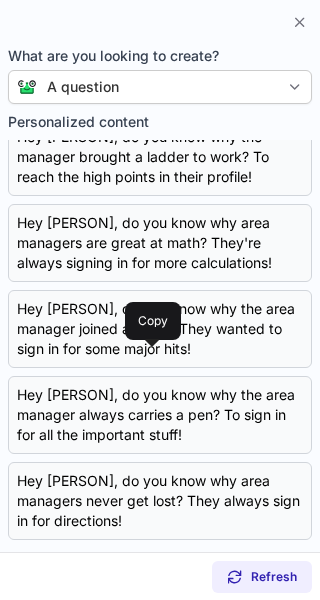 scroll, scrollTop: 0, scrollLeft: 0, axis: both 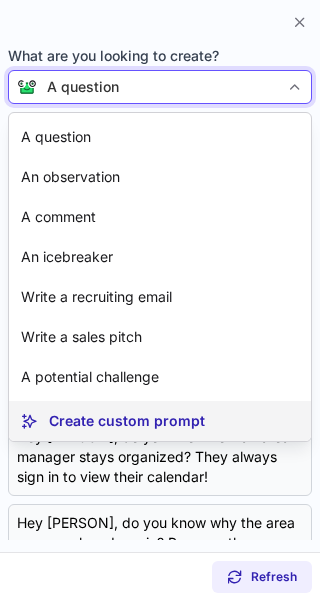 click on "Create custom prompt" at bounding box center (160, 421) 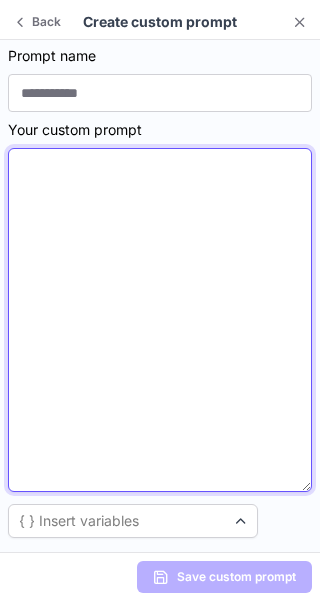 click at bounding box center (160, 320) 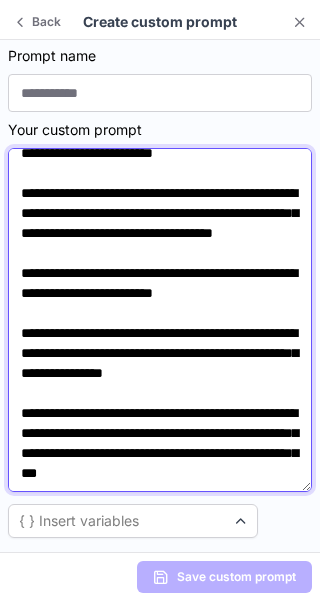 scroll, scrollTop: 0, scrollLeft: 0, axis: both 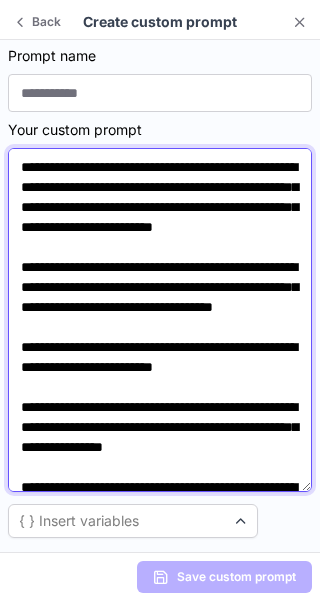 drag, startPoint x: 21, startPoint y: 185, endPoint x: 156, endPoint y: 188, distance: 135.03333 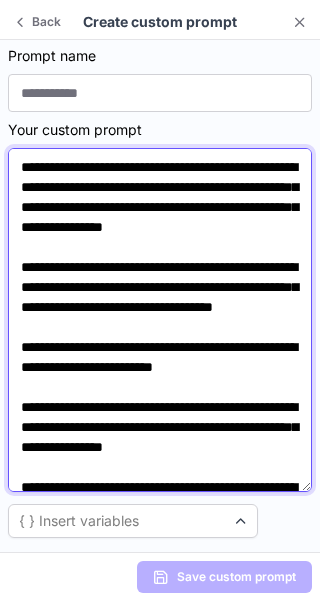 drag, startPoint x: 26, startPoint y: 186, endPoint x: 63, endPoint y: 186, distance: 37 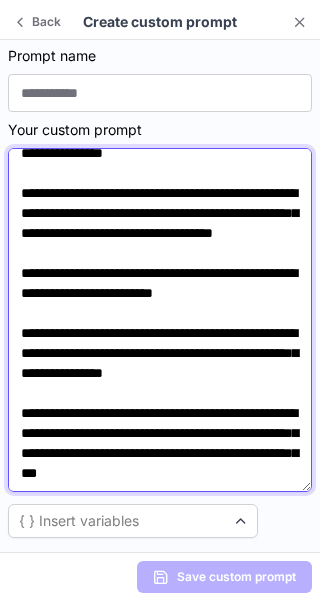 scroll, scrollTop: 0, scrollLeft: 0, axis: both 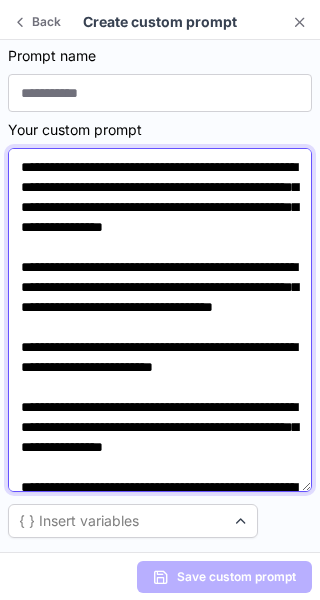 drag, startPoint x: 108, startPoint y: 185, endPoint x: 231, endPoint y: 187, distance: 123.01626 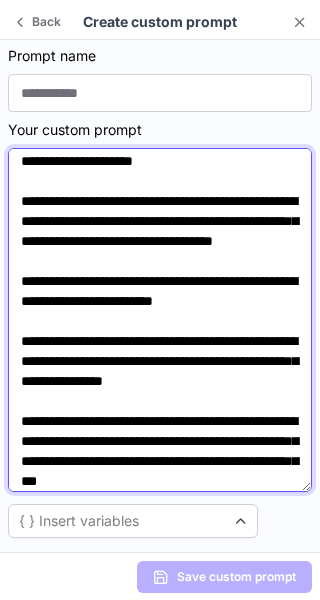 scroll, scrollTop: 0, scrollLeft: 0, axis: both 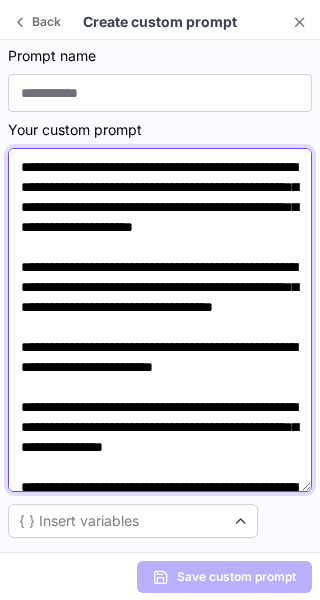 drag, startPoint x: 202, startPoint y: 249, endPoint x: 238, endPoint y: 227, distance: 42.190044 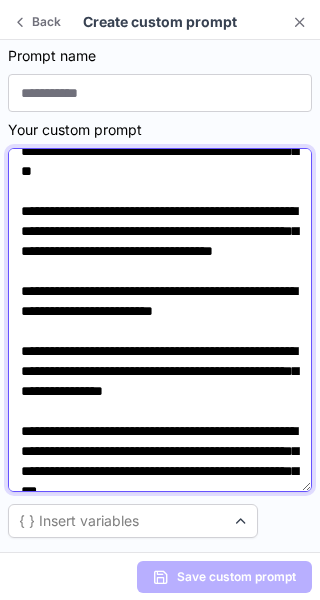 scroll, scrollTop: 57, scrollLeft: 0, axis: vertical 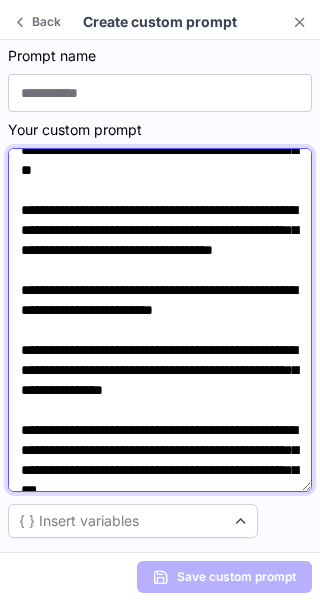 type on "**********" 